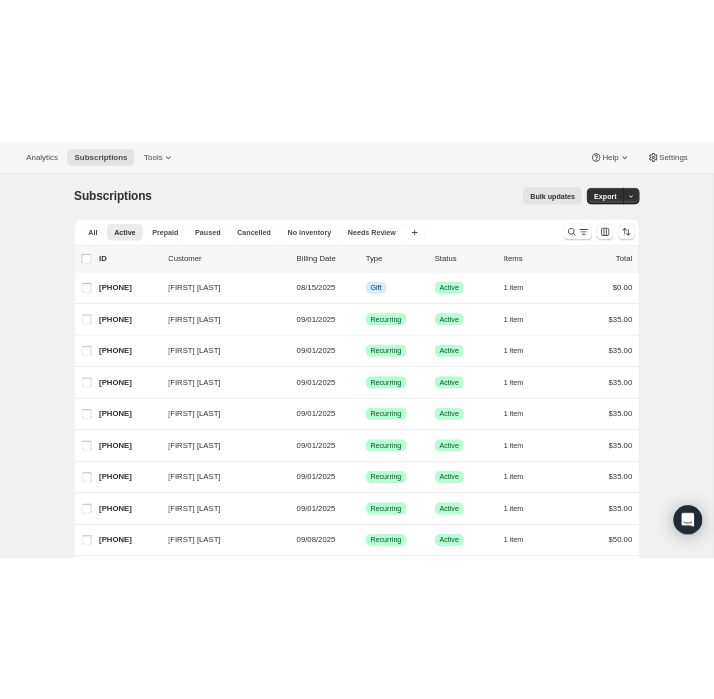 scroll, scrollTop: 2281, scrollLeft: 0, axis: vertical 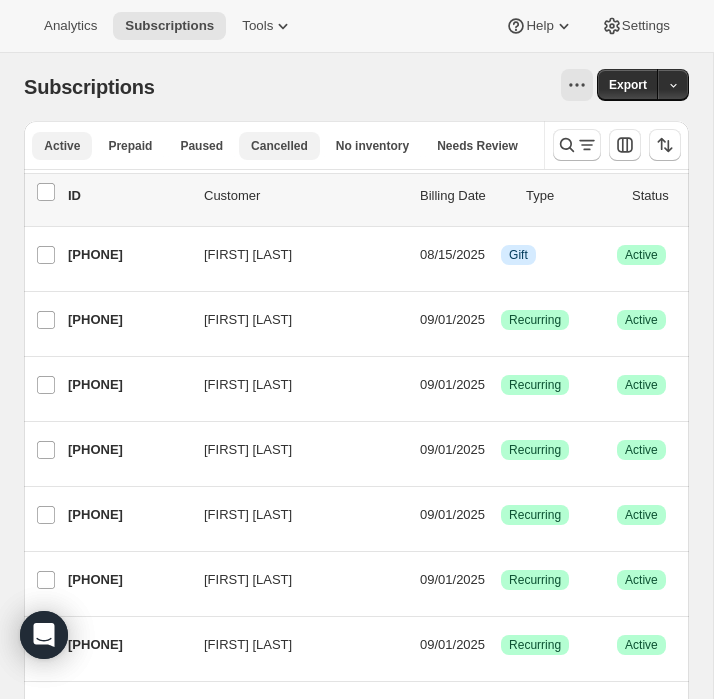 click on "Cancelled" at bounding box center (279, 146) 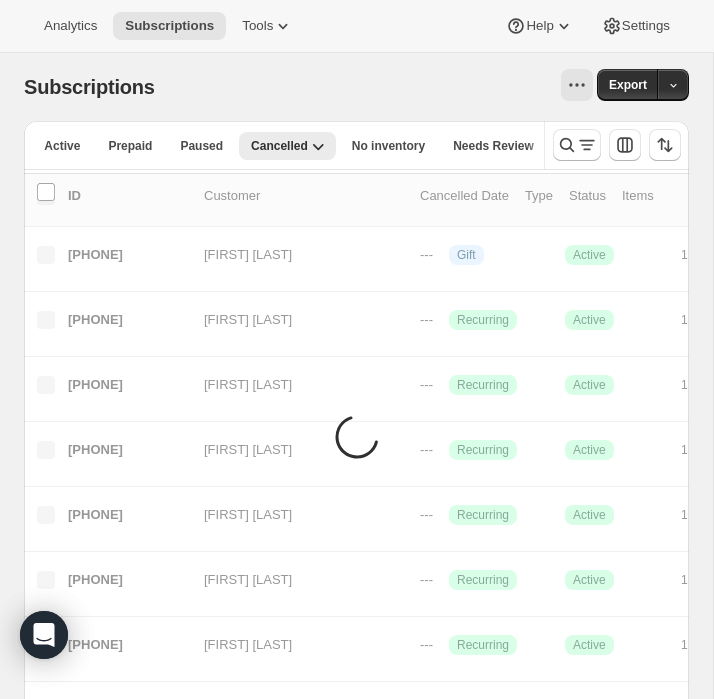 scroll, scrollTop: 0, scrollLeft: 93, axis: horizontal 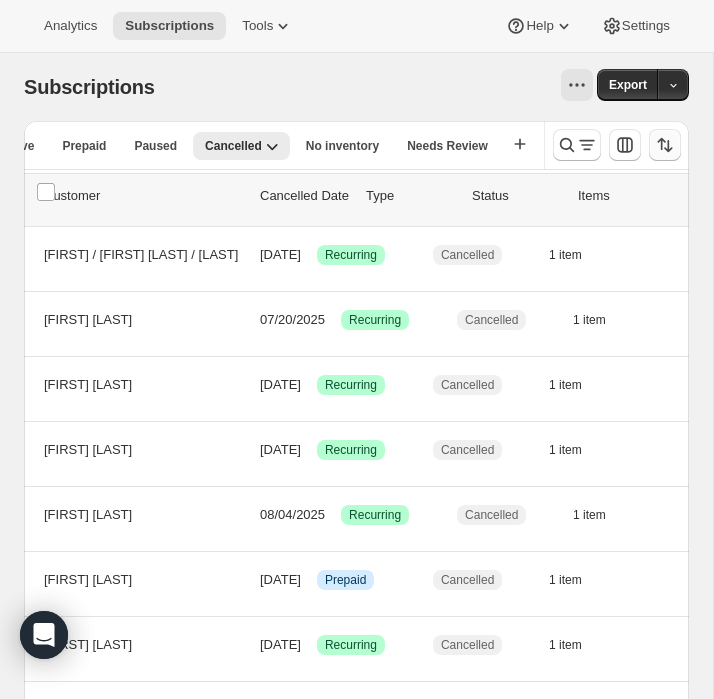 click 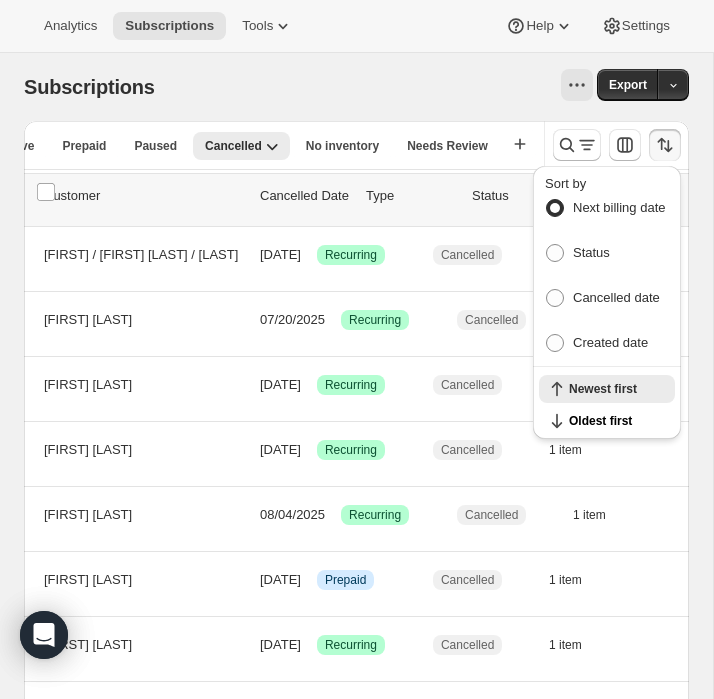 click on "Sort by Next billing date Status Cancelled date Created date" at bounding box center (607, 266) 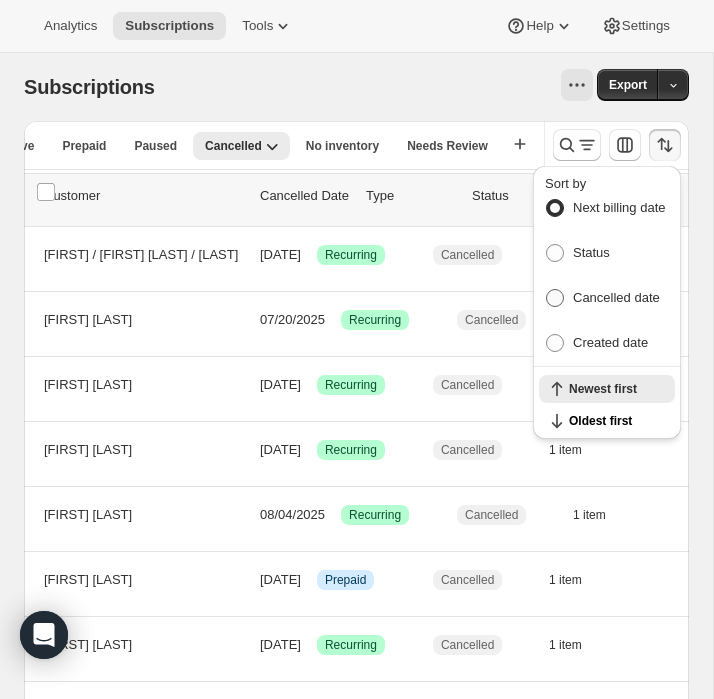 click at bounding box center (555, 298) 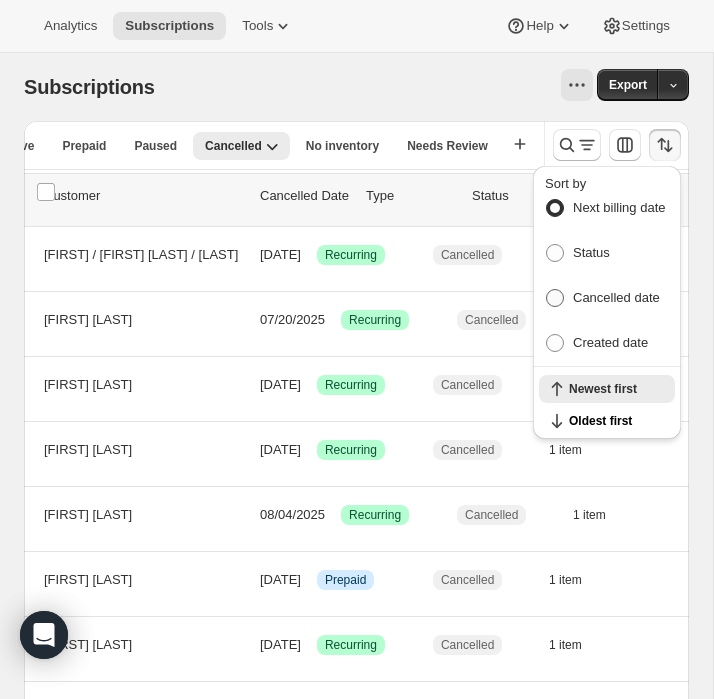 radio on "true" 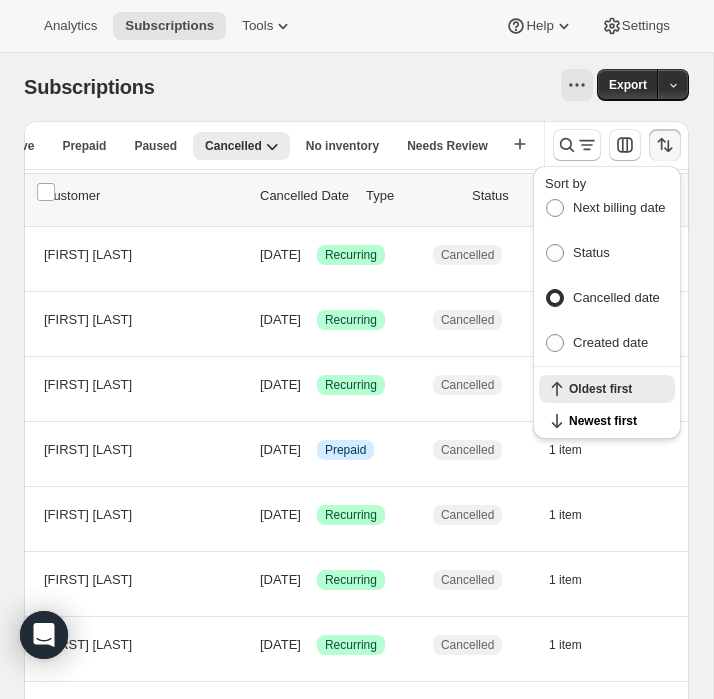 click on "Analytics Subscriptions Tools Help Settings" at bounding box center (357, 26) 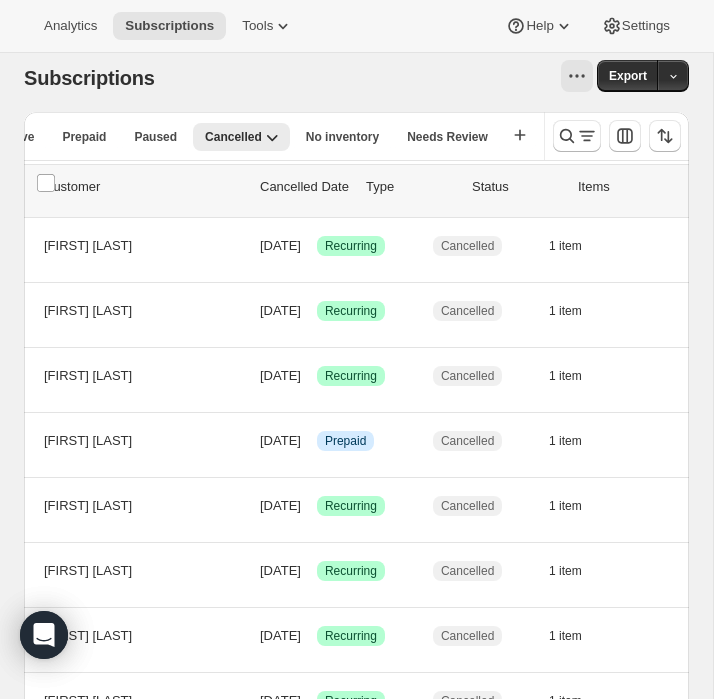 scroll, scrollTop: 0, scrollLeft: 0, axis: both 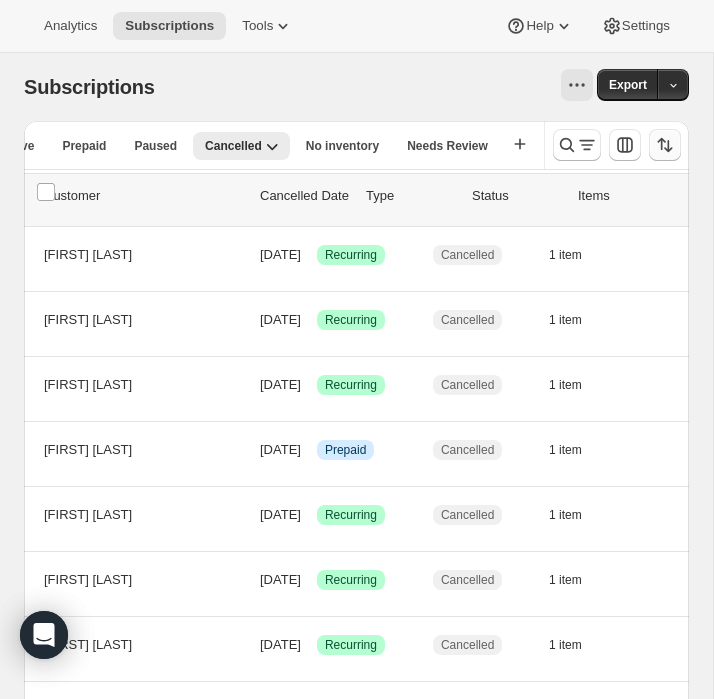 click 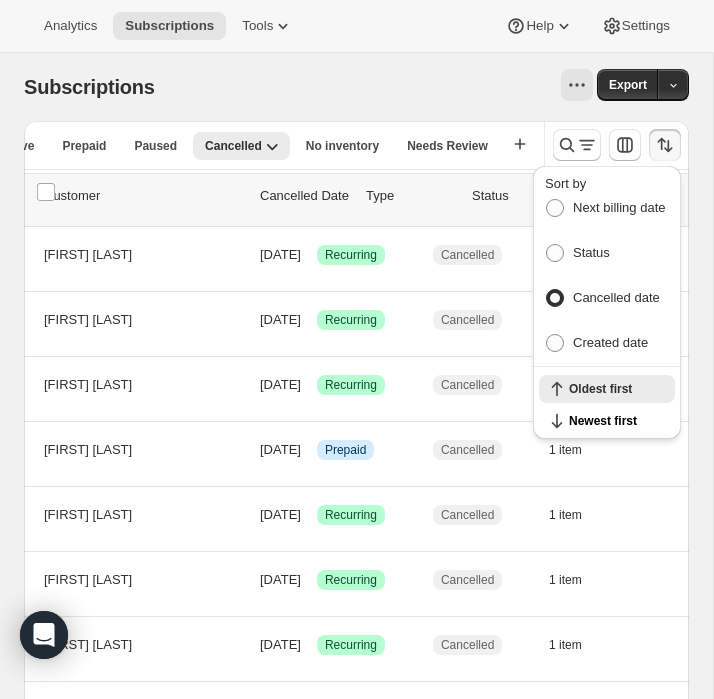 click at bounding box center [555, 298] 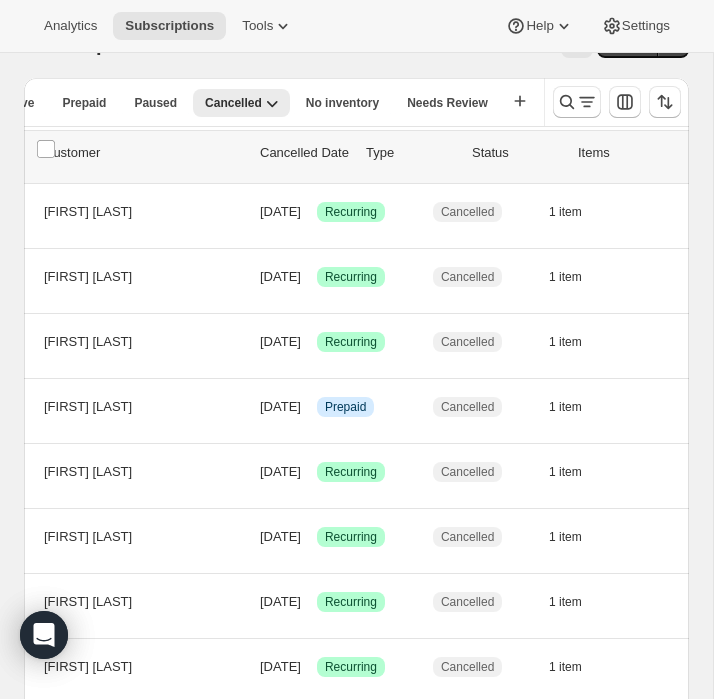 scroll, scrollTop: 0, scrollLeft: 0, axis: both 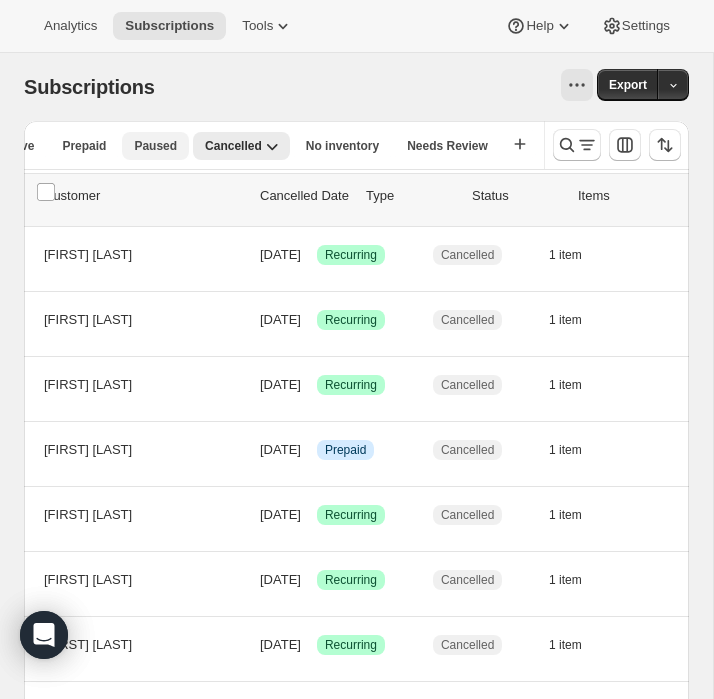 click on "Paused" at bounding box center (155, 146) 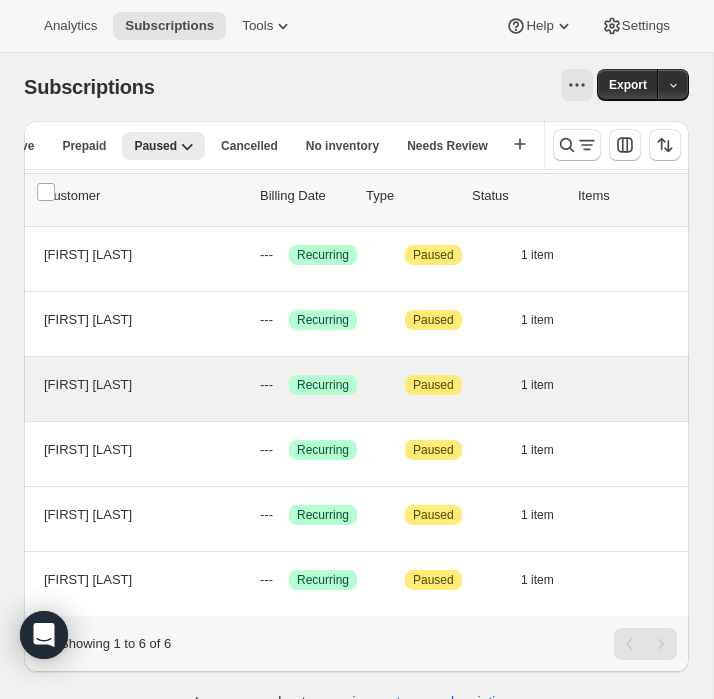 scroll, scrollTop: 53, scrollLeft: 0, axis: vertical 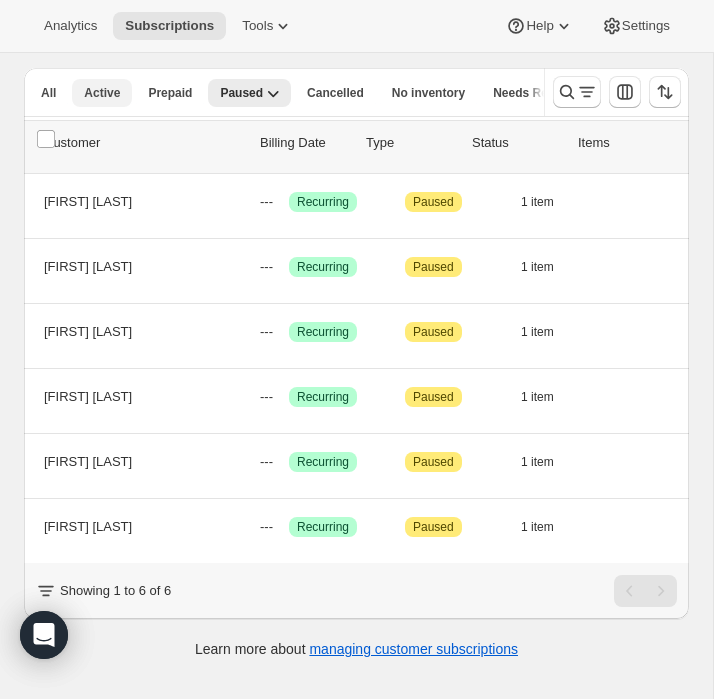 click on "Active" at bounding box center (102, 93) 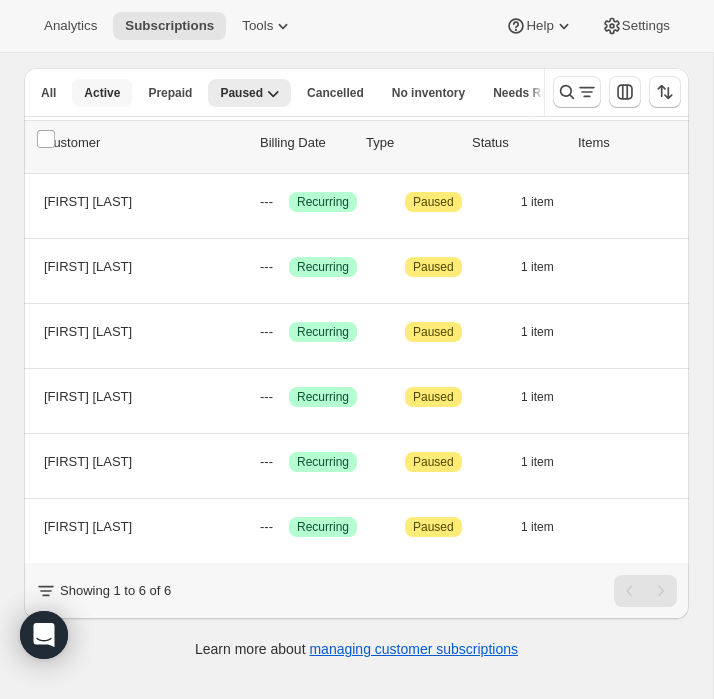 scroll, scrollTop: 0, scrollLeft: 43, axis: horizontal 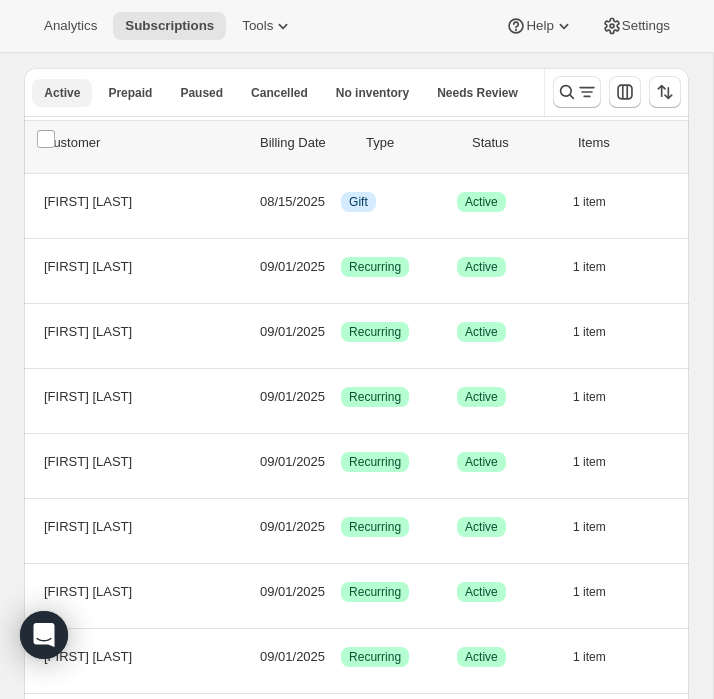 click on "Active" at bounding box center [62, 93] 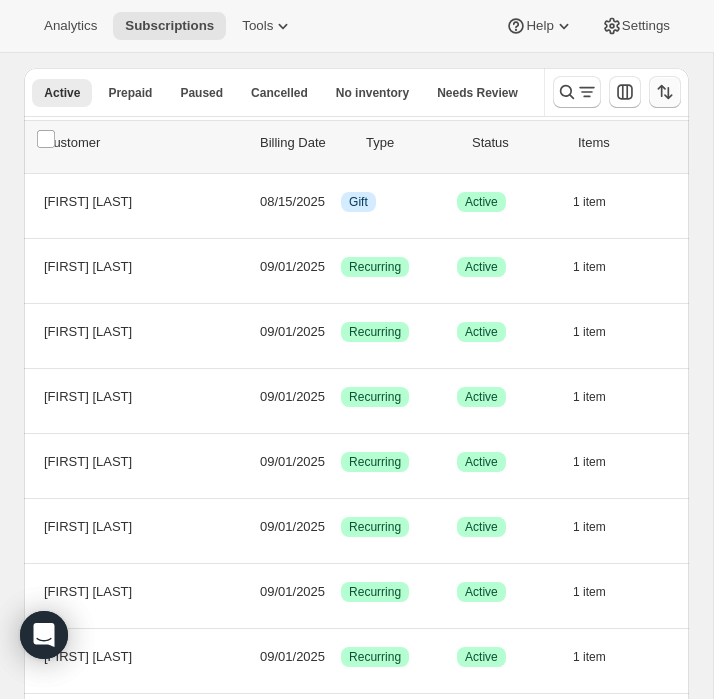 click 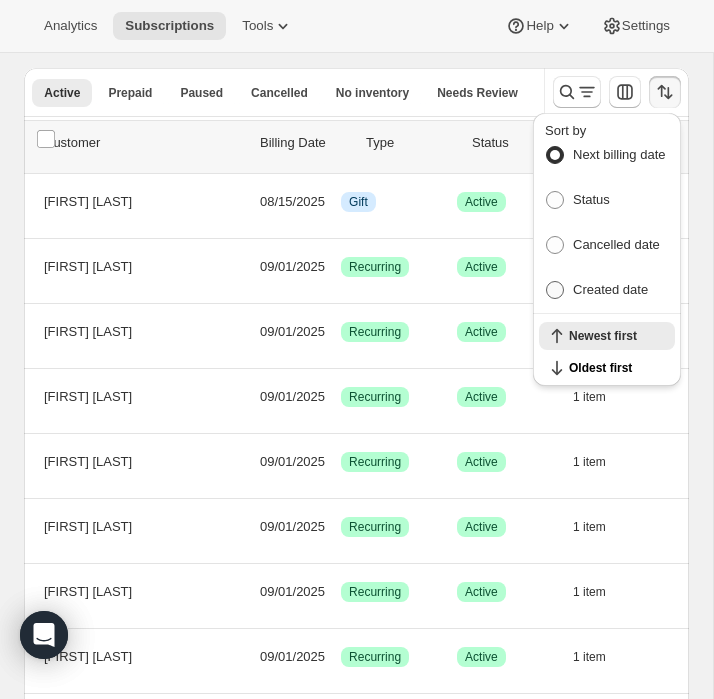 click at bounding box center (555, 290) 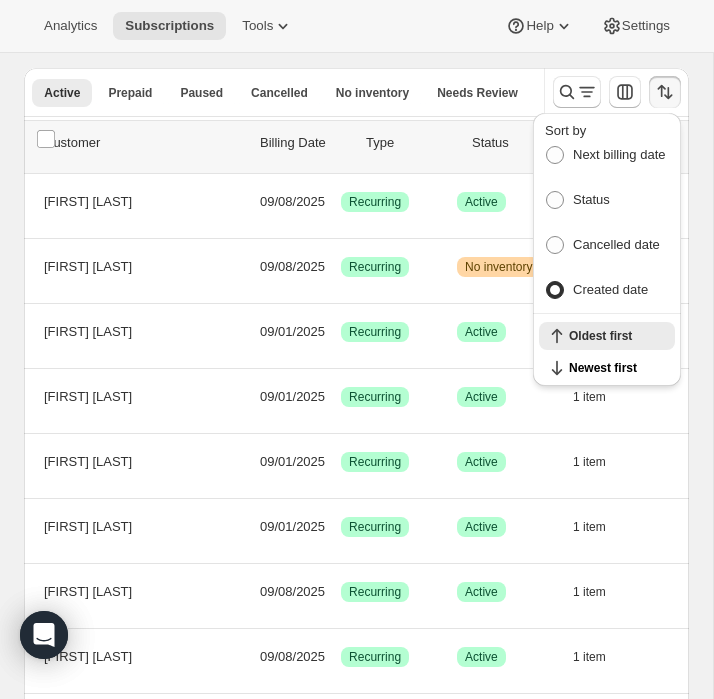 click on "Analytics Subscriptions Tools Help Settings" at bounding box center (357, 26) 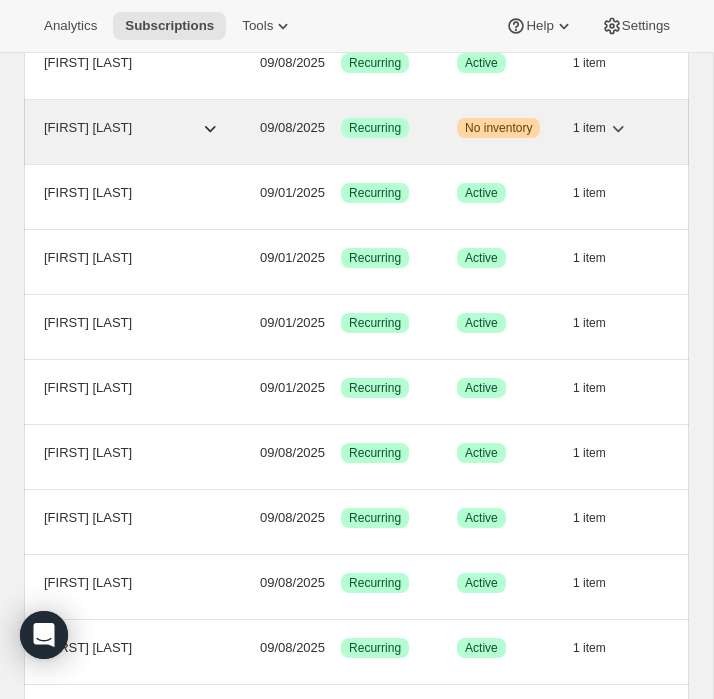 scroll, scrollTop: 0, scrollLeft: 0, axis: both 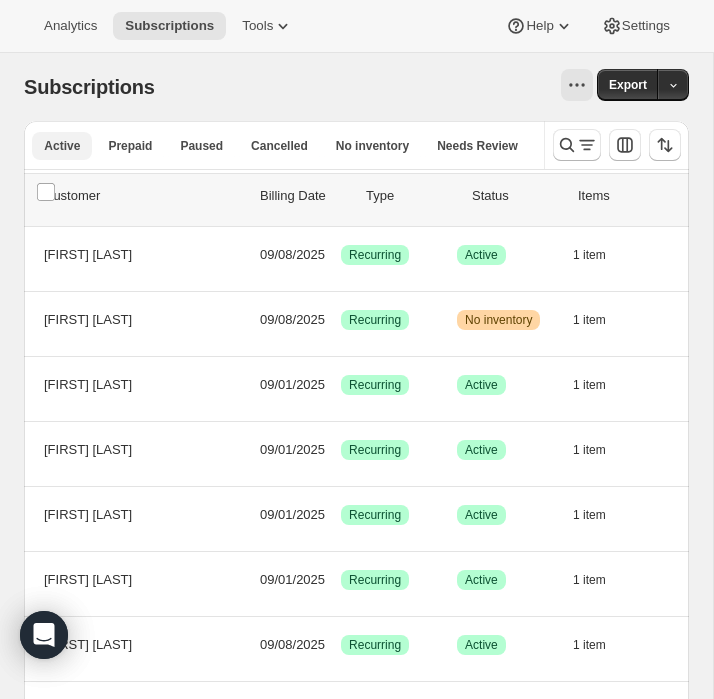 click on "Active" at bounding box center (62, 146) 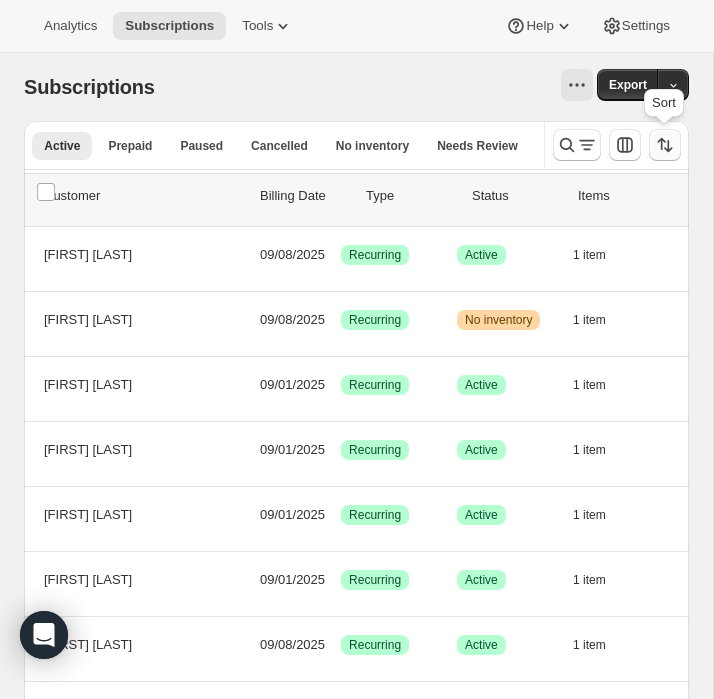 click at bounding box center [665, 145] 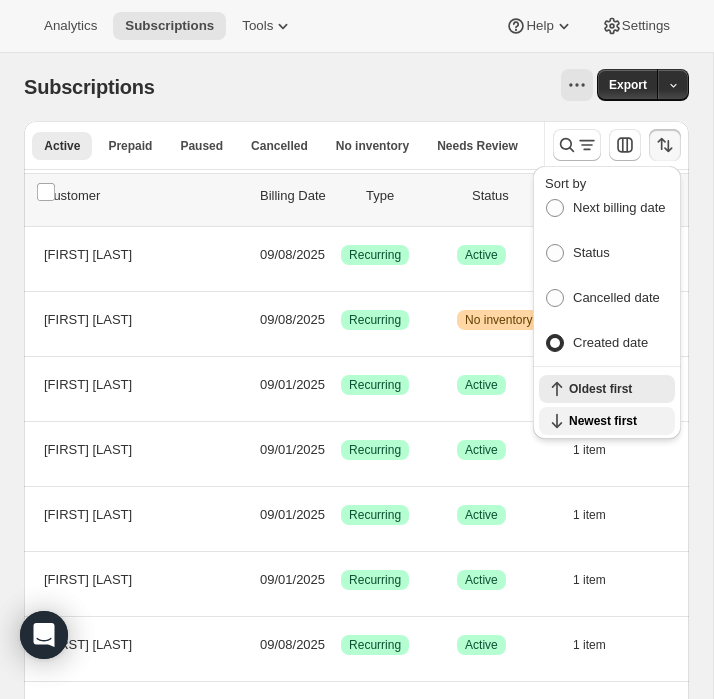 click on "Newest first" at bounding box center (616, 421) 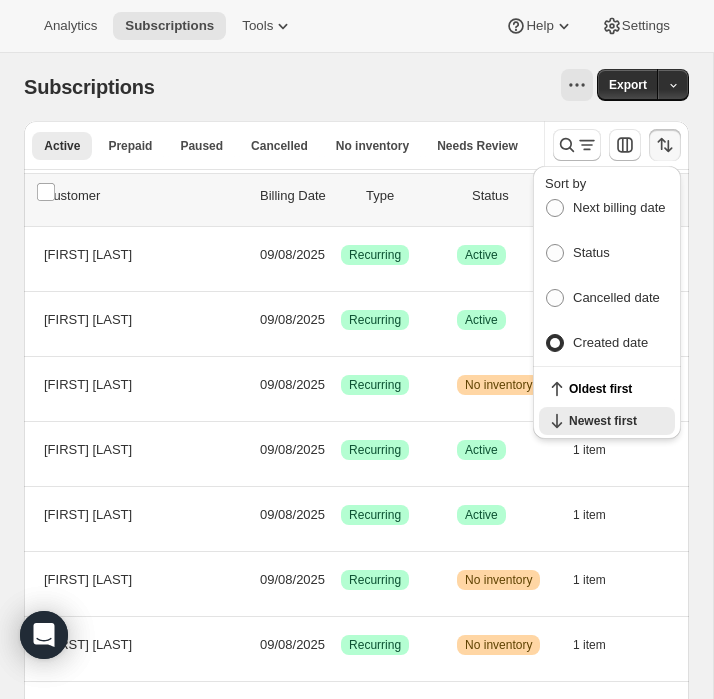 click on "Analytics Subscriptions Tools Help Settings" at bounding box center (357, 26) 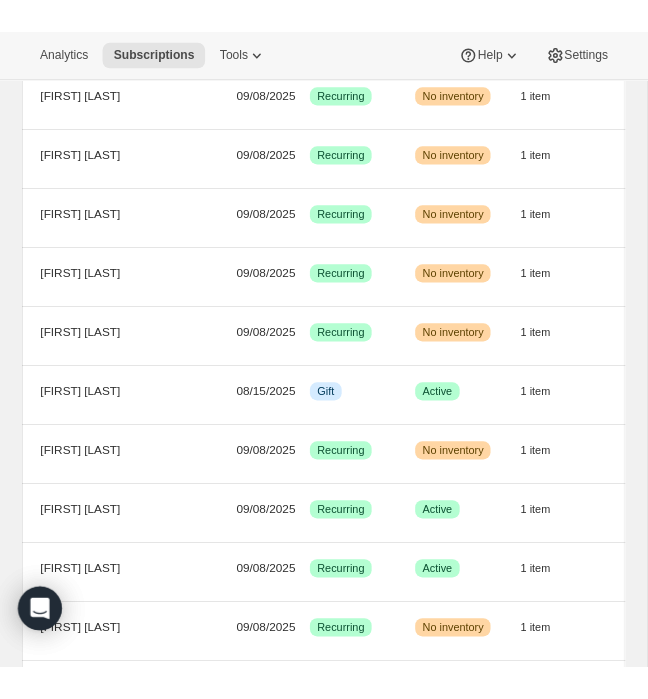 scroll, scrollTop: 511, scrollLeft: 0, axis: vertical 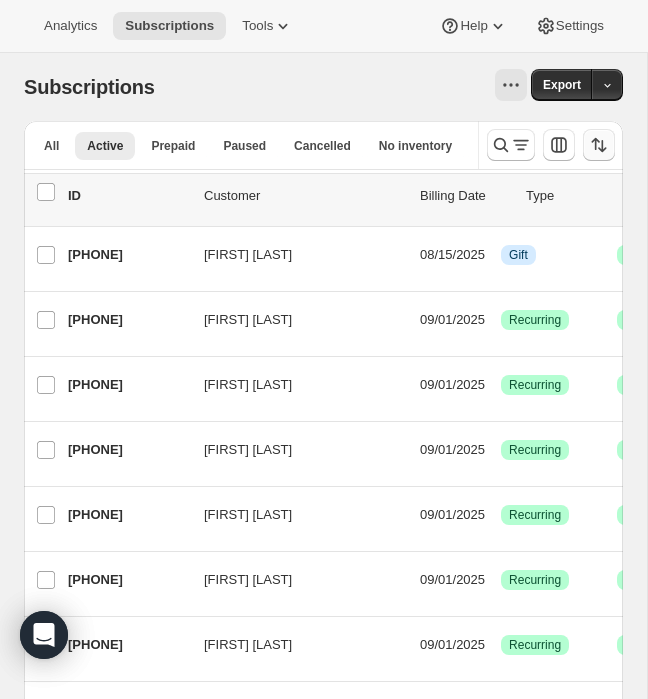 click at bounding box center (599, 145) 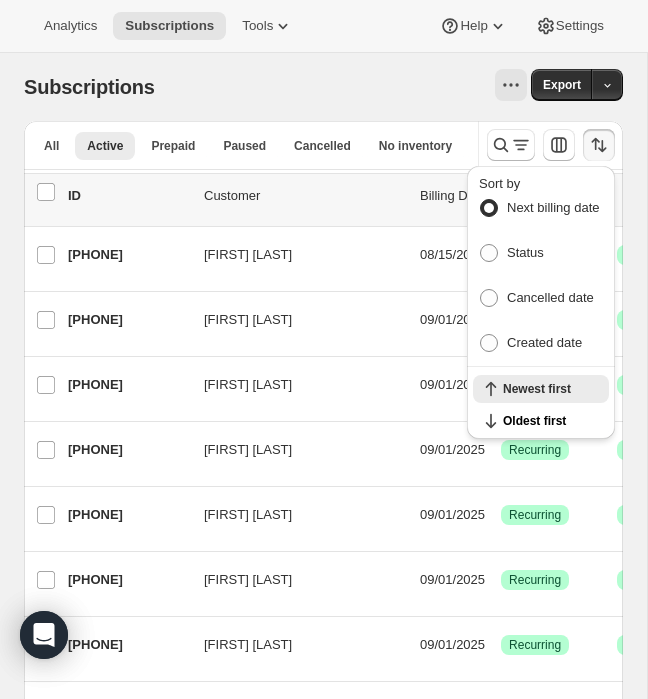 click on "Subscriptions Export" at bounding box center [323, 87] 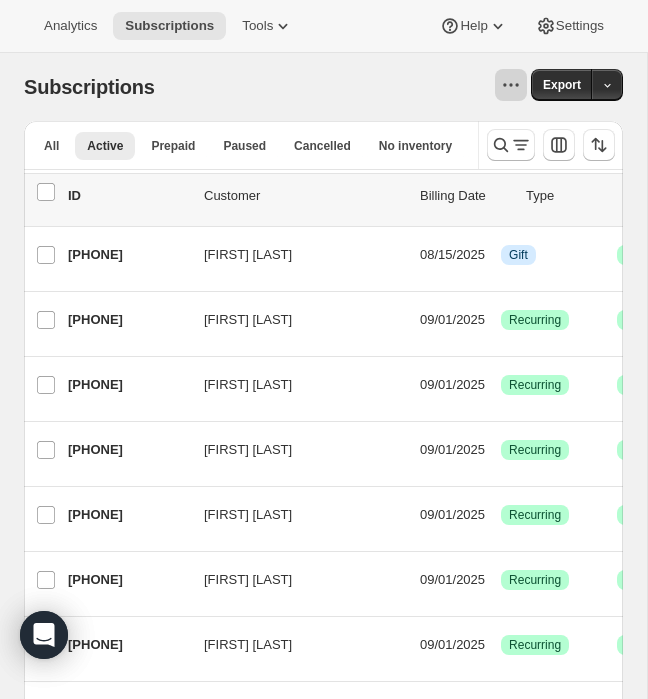 click 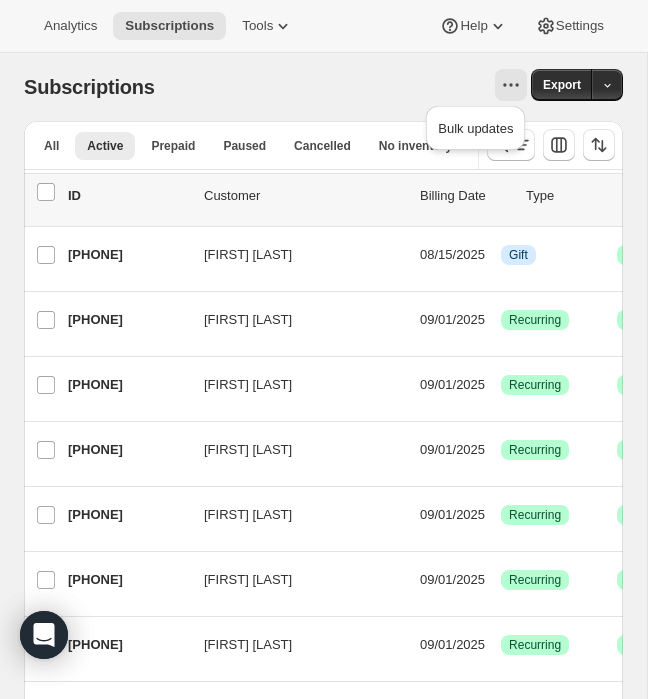 click on "Analytics Subscriptions Tools Help Settings" at bounding box center (324, 26) 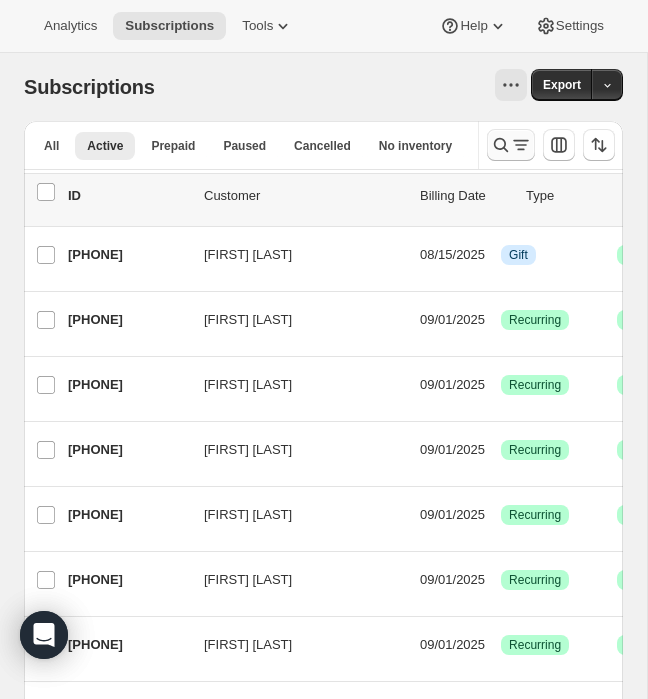 click 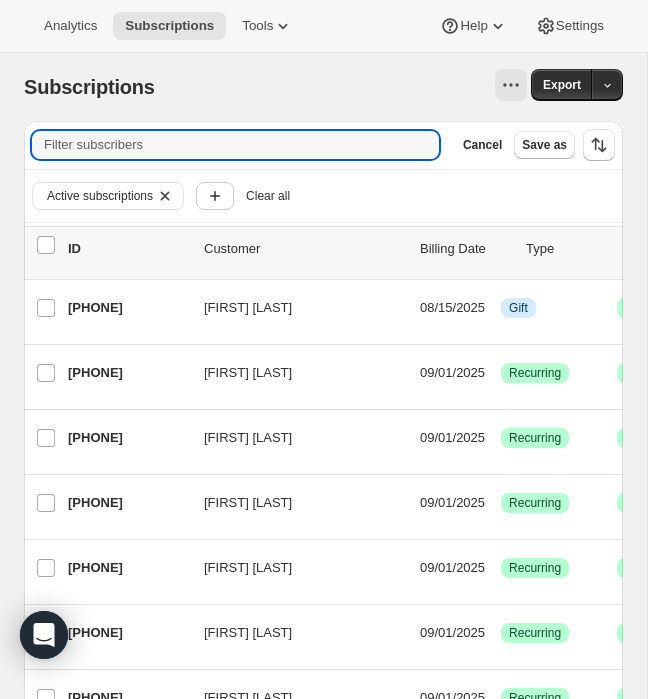 click on "Add filter" at bounding box center (215, 196) 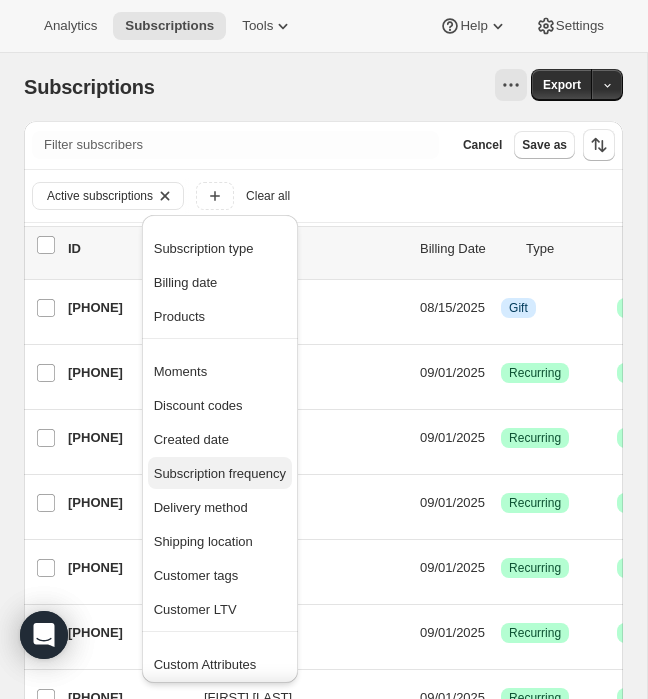 scroll, scrollTop: 37, scrollLeft: 0, axis: vertical 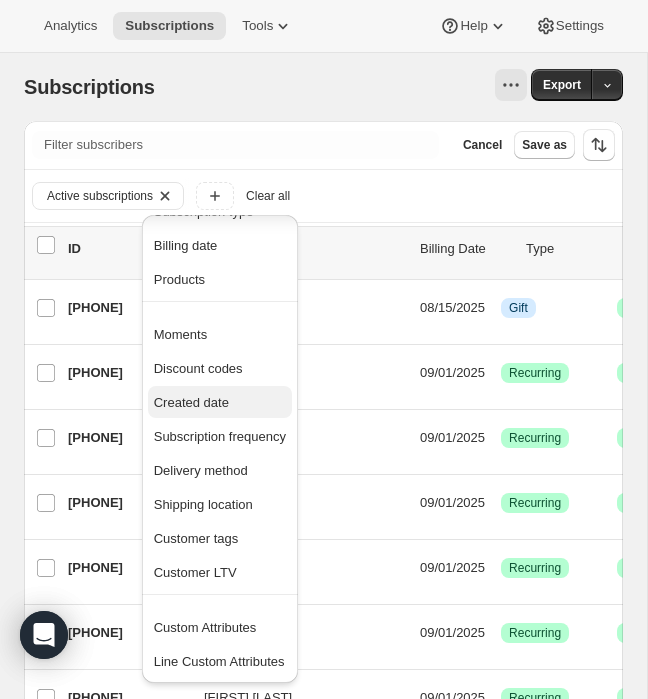 click on "Created date" at bounding box center [220, 403] 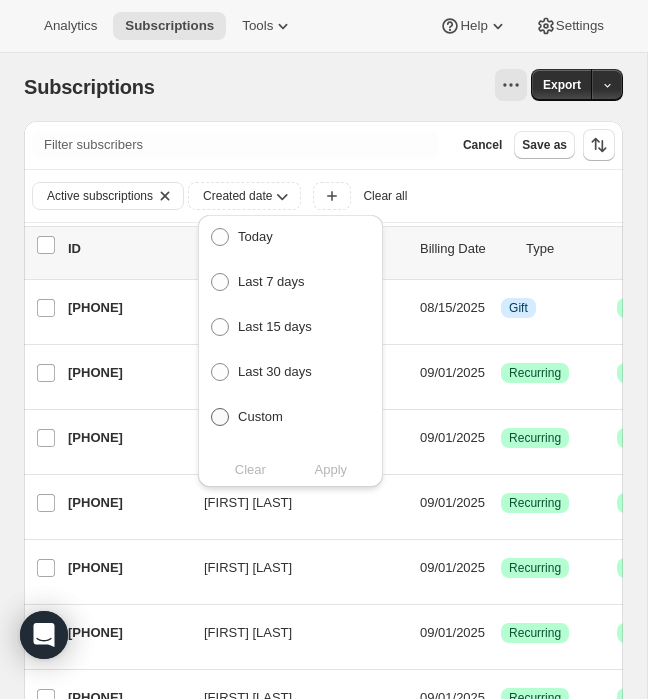 click at bounding box center [220, 417] 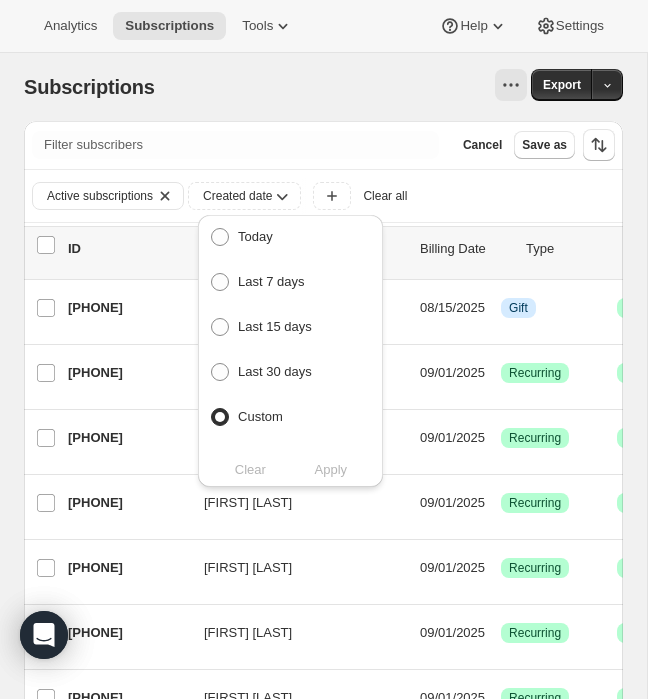 radio on "true" 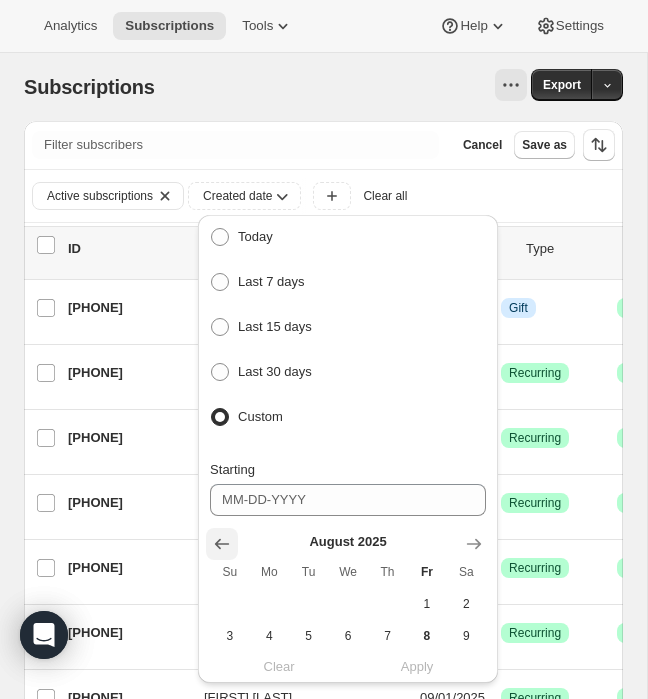 click 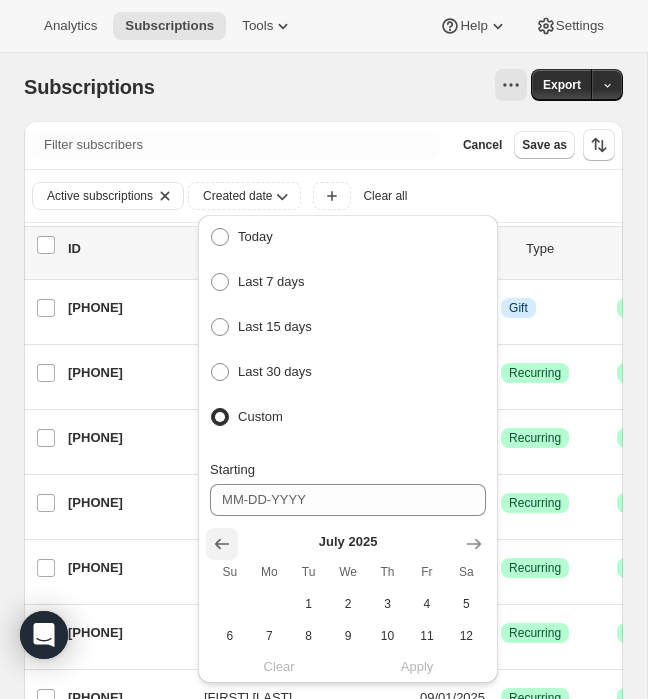 click 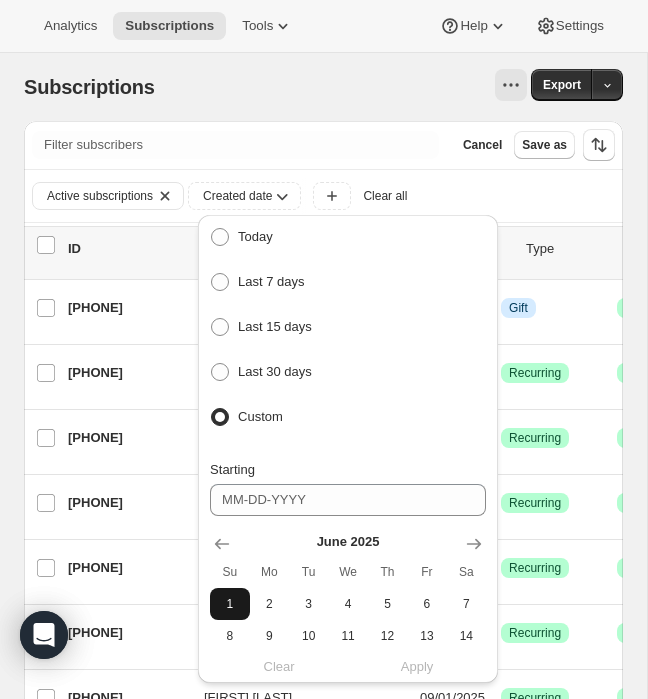 click on "1" at bounding box center (229, 604) 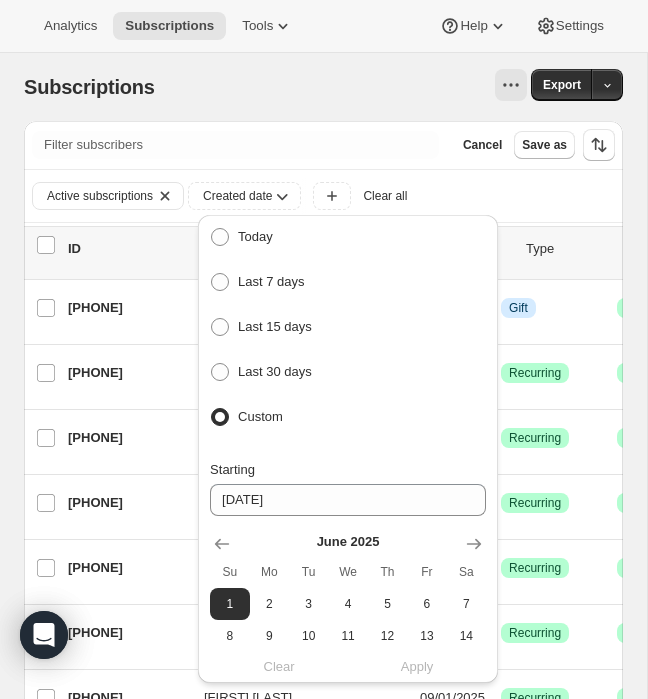 click on "Clear Apply" at bounding box center (348, 667) 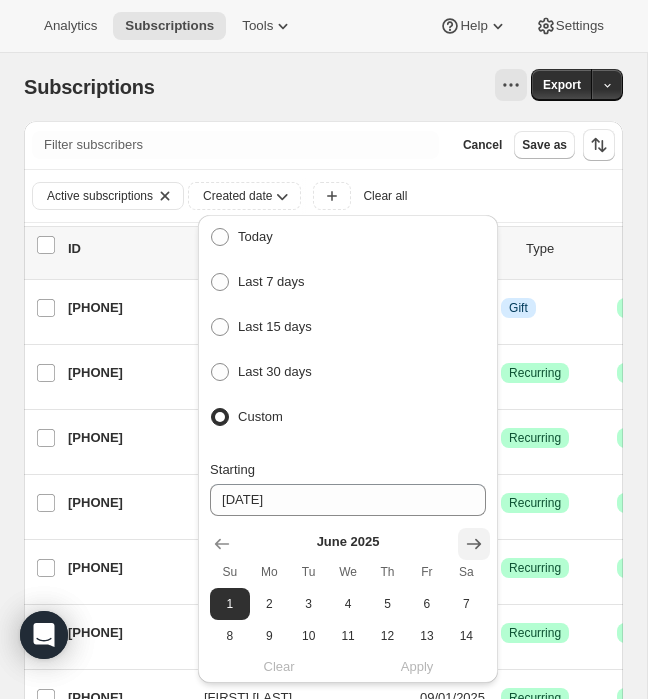click 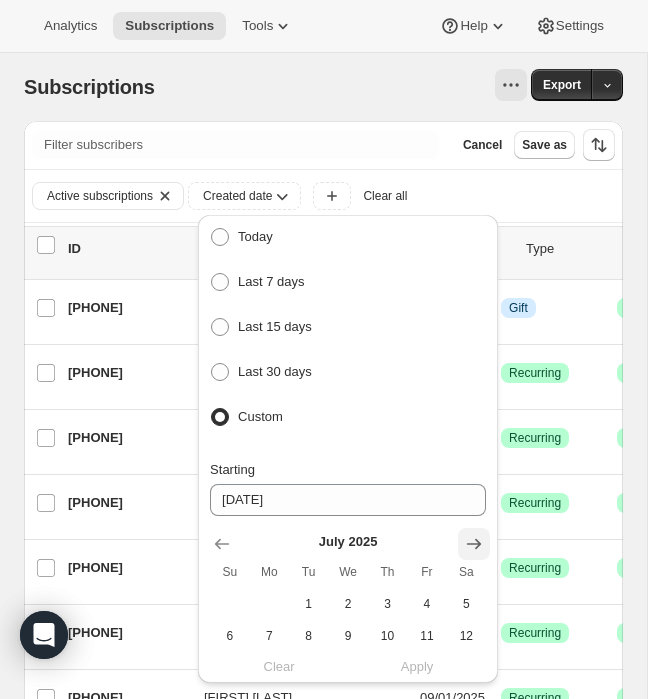 click 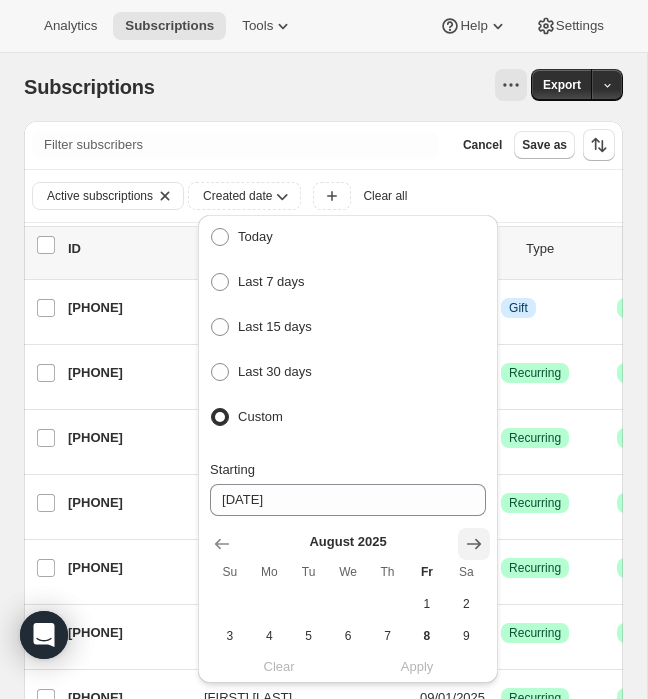 click 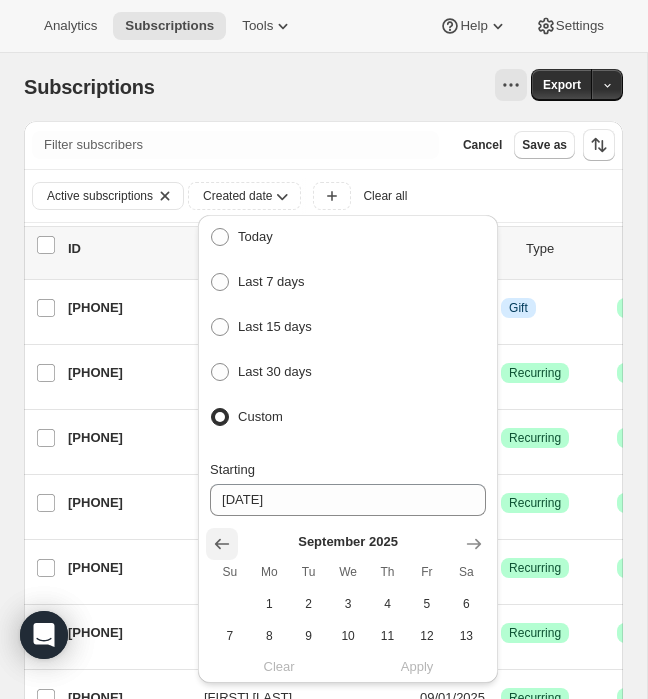 click at bounding box center [222, 544] 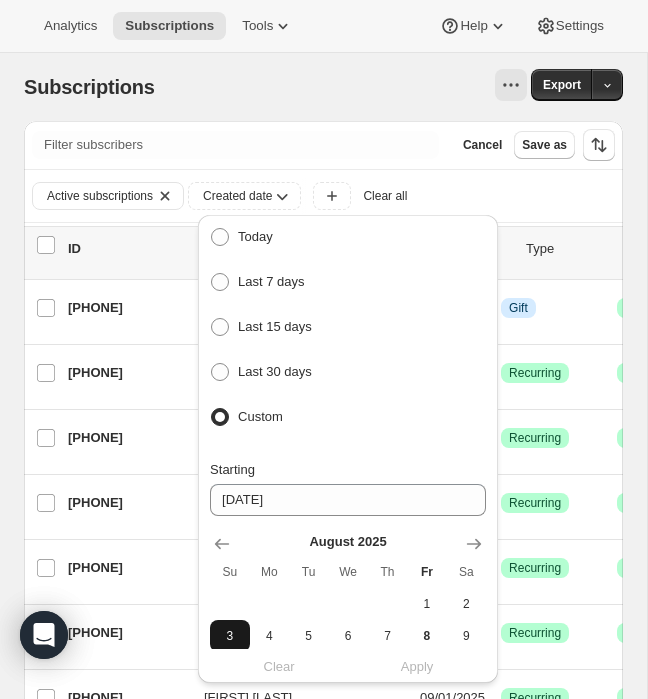 click on "3" at bounding box center [229, 636] 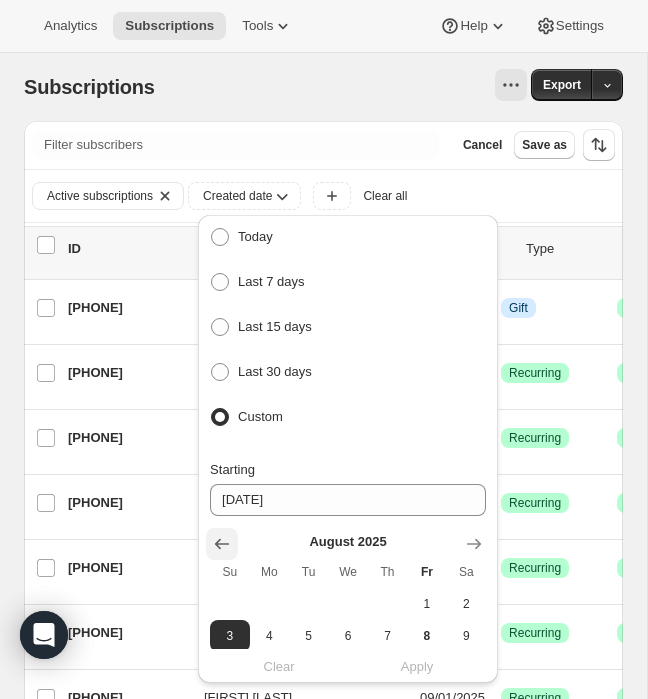 click 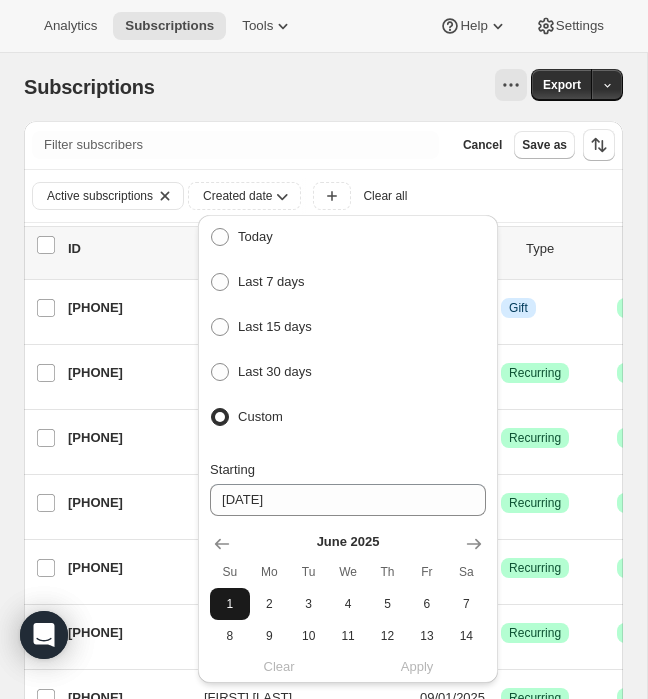 click on "1" at bounding box center [229, 604] 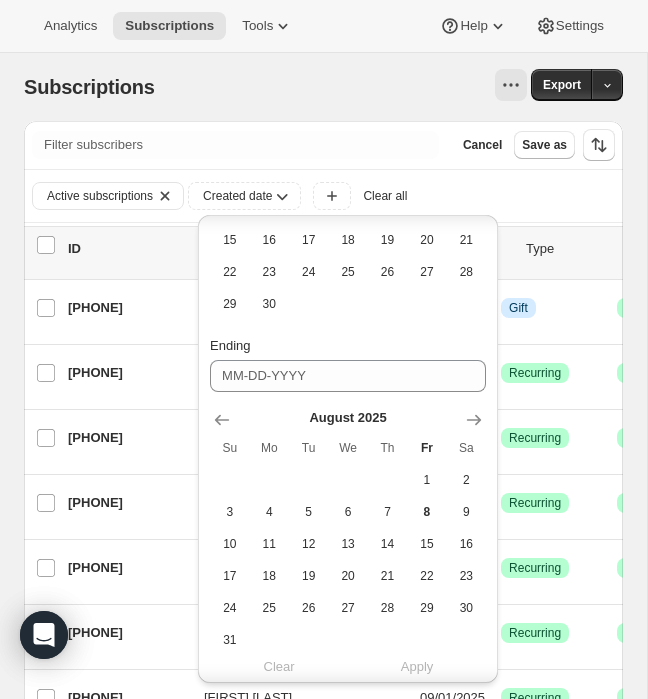 scroll, scrollTop: 472, scrollLeft: 0, axis: vertical 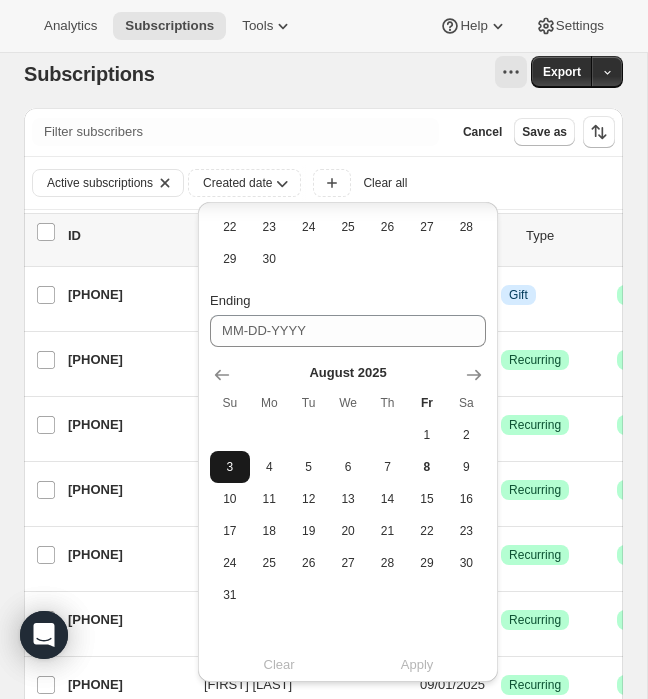 click on "3" at bounding box center [229, 467] 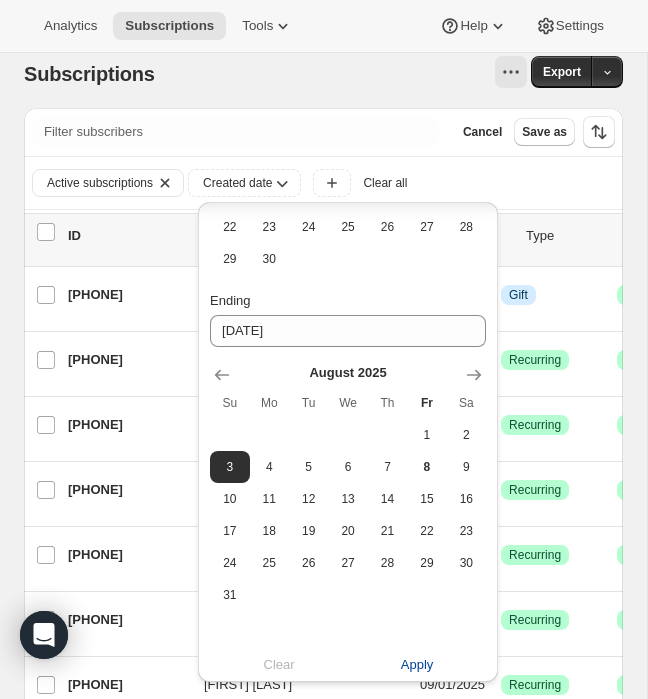 click on "Apply" at bounding box center (417, 665) 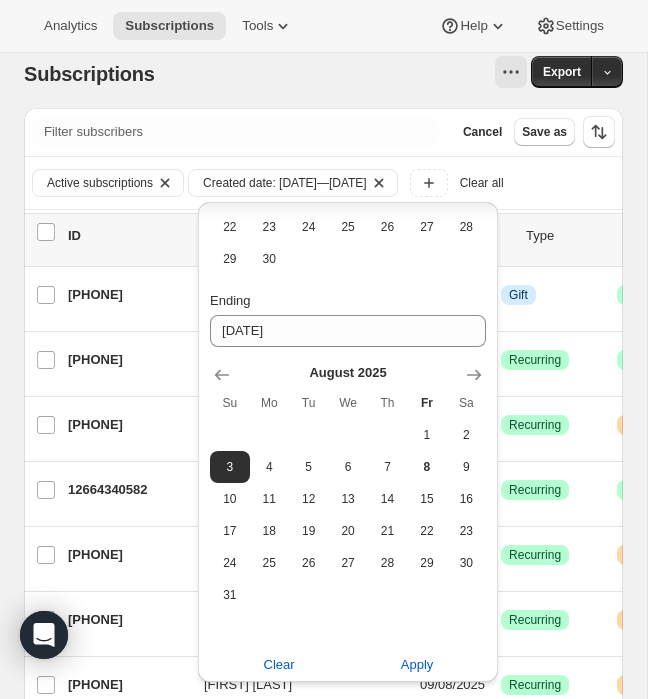 click on "Subscriptions Export" at bounding box center (323, 74) 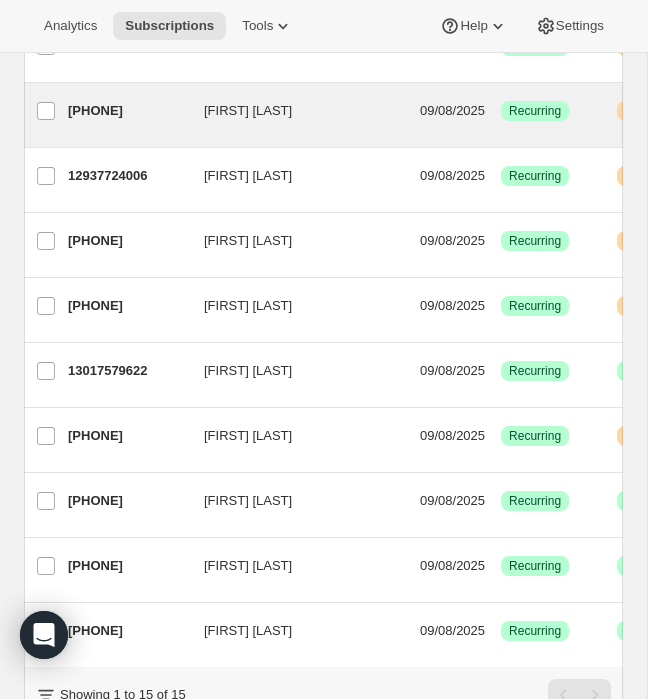 scroll, scrollTop: 671, scrollLeft: 0, axis: vertical 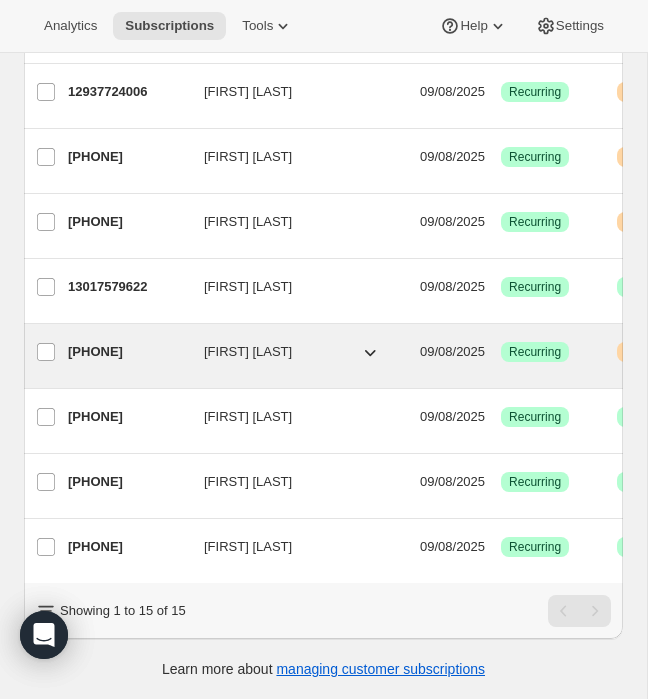 click on "[PHONE]" at bounding box center [128, 352] 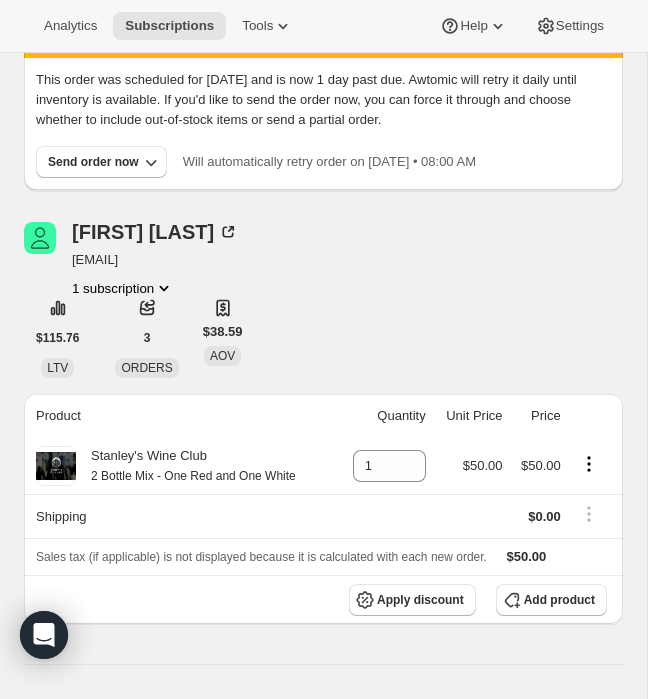 scroll, scrollTop: 146, scrollLeft: 0, axis: vertical 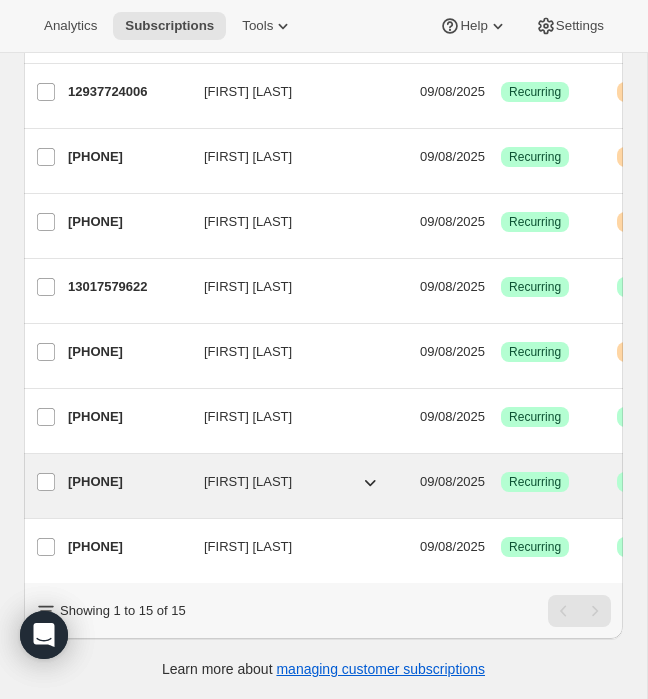 click on "[PHONE]" at bounding box center [128, 482] 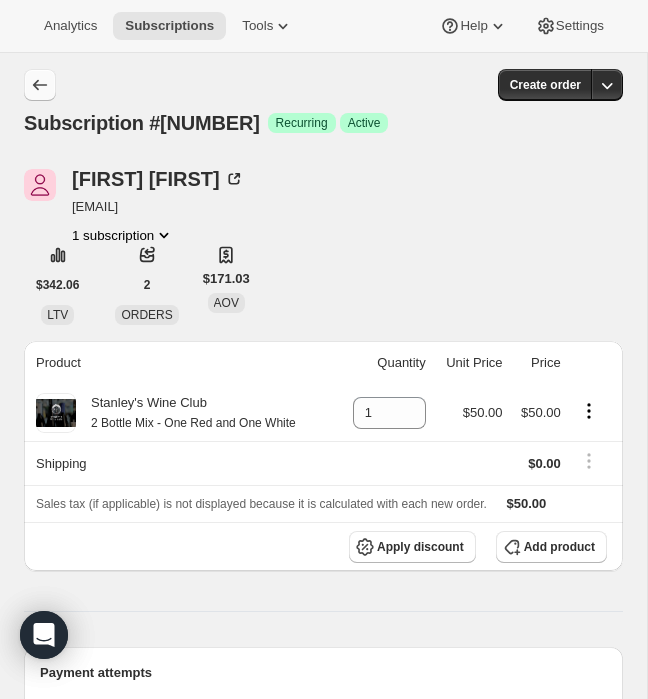 click 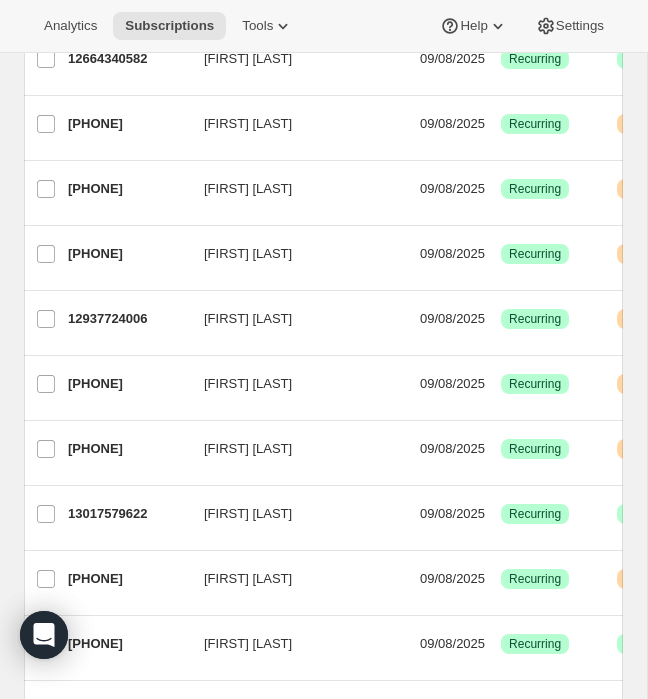 scroll, scrollTop: 618, scrollLeft: 0, axis: vertical 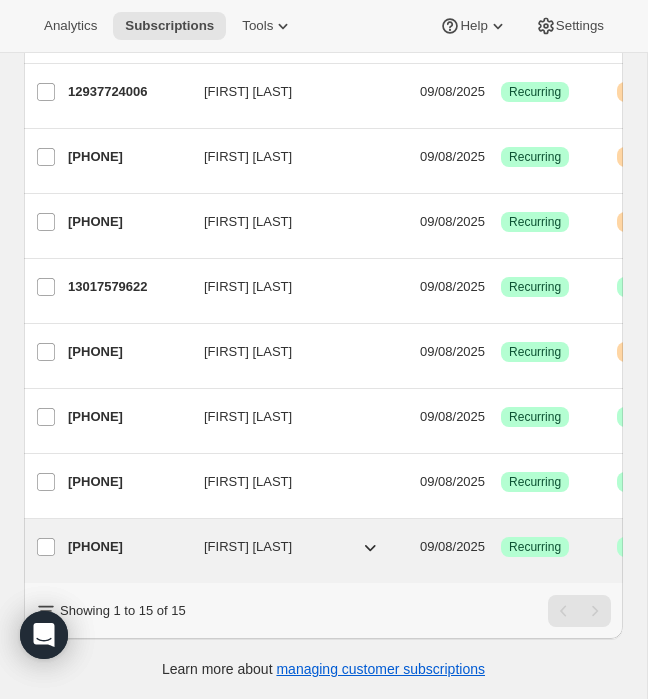 click on "[PHONE]" at bounding box center [128, 547] 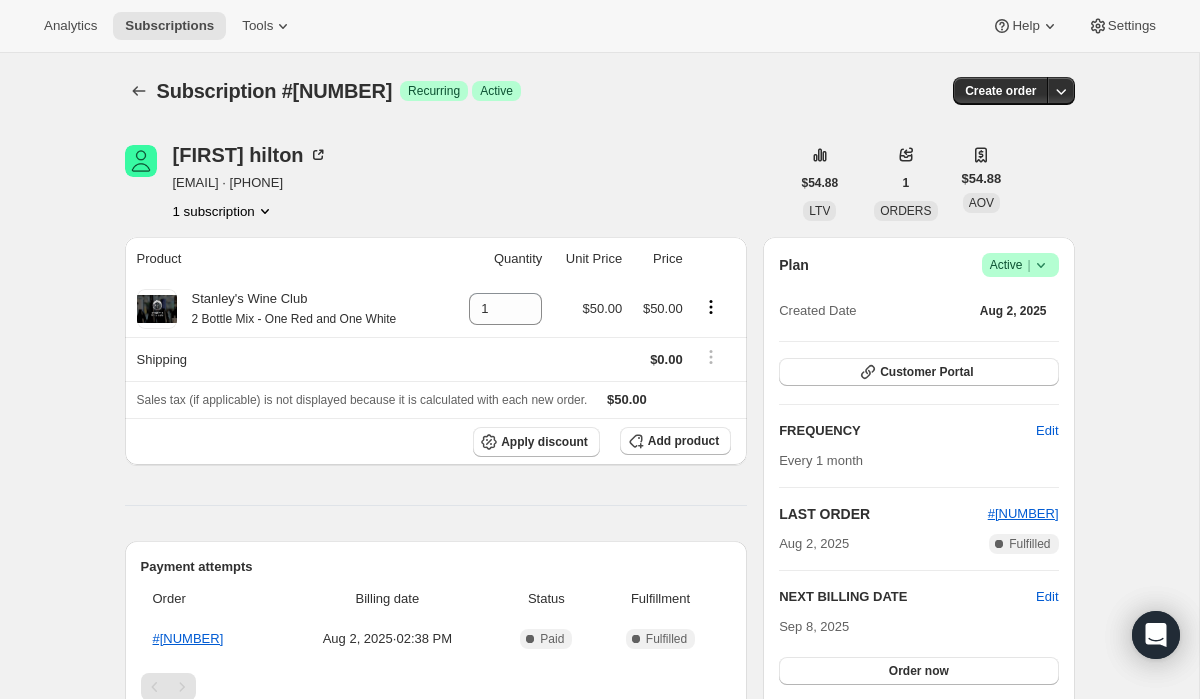 scroll, scrollTop: 10, scrollLeft: 0, axis: vertical 